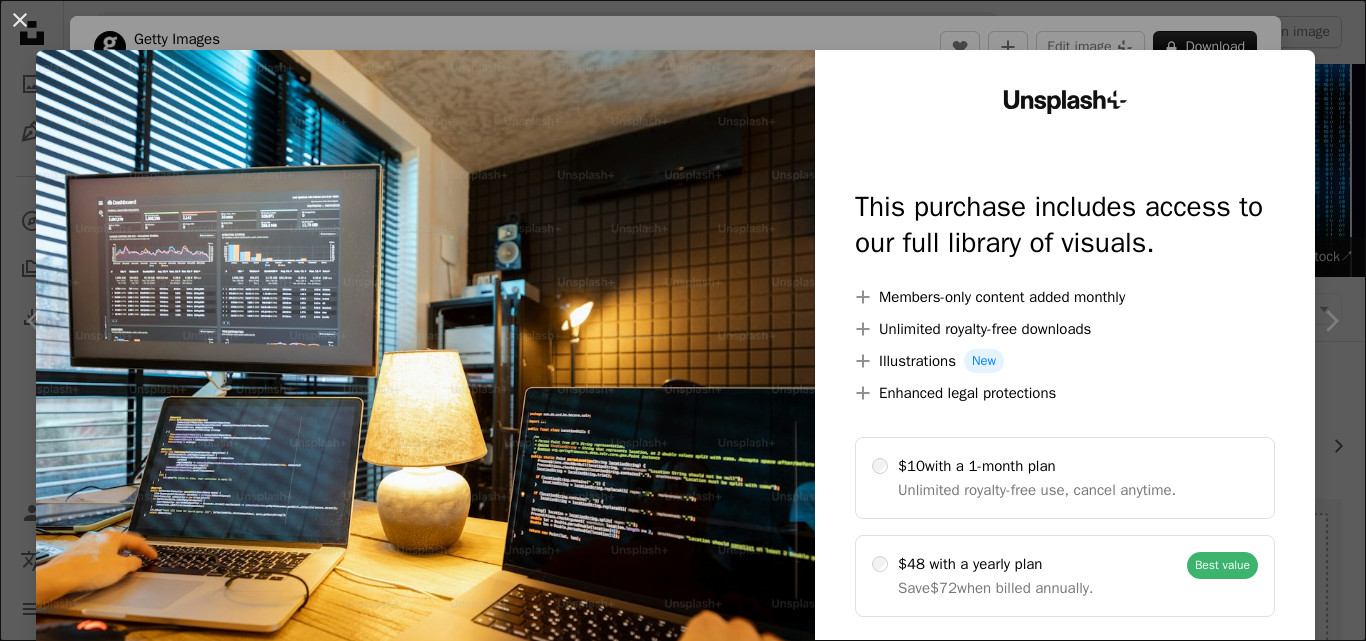scroll, scrollTop: 1552, scrollLeft: 0, axis: vertical 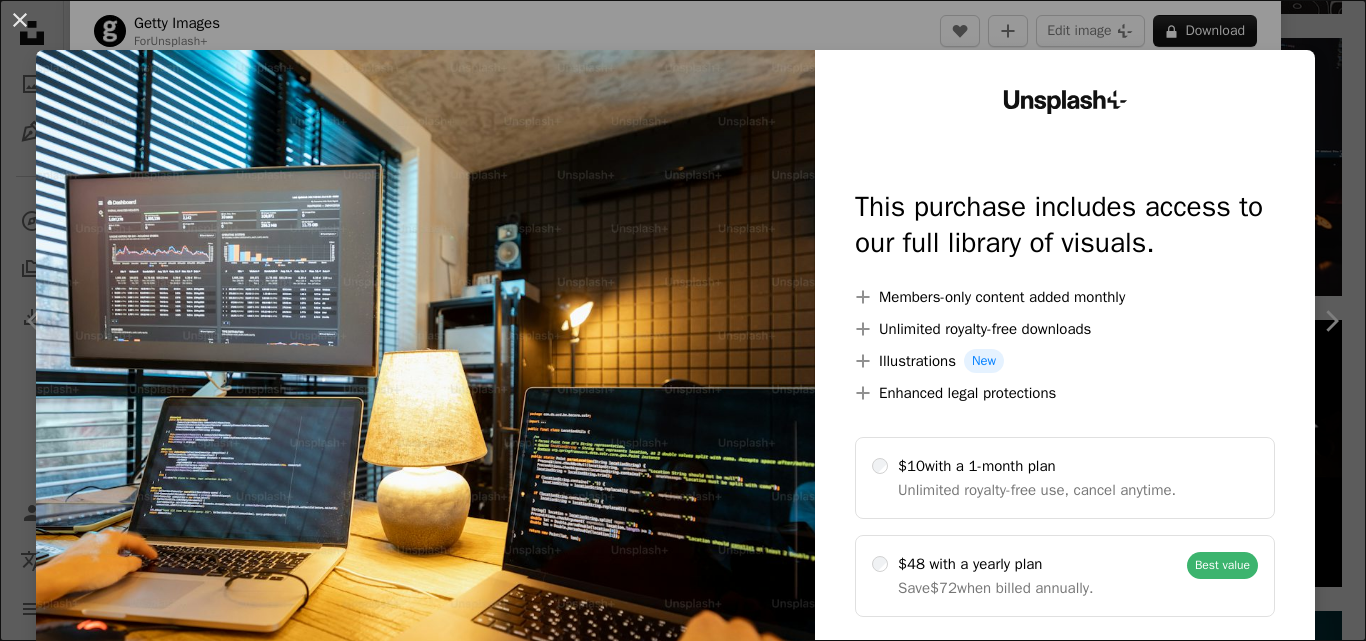 click on "An X shape Unsplash+ This purchase includes access to our full library of visuals. A plus sign Members-only content added monthly A plus sign Unlimited royalty-free downloads A plus sign Illustrations  New A plus sign Enhanced legal protections $10  with a 1-month plan Unlimited royalty-free use, cancel anytime. $48   with a yearly plan Save  $72  when billed annually. Best value Continue with purchase Taxes where applicable. Renews automatically. Cancel anytime." at bounding box center [683, 320] 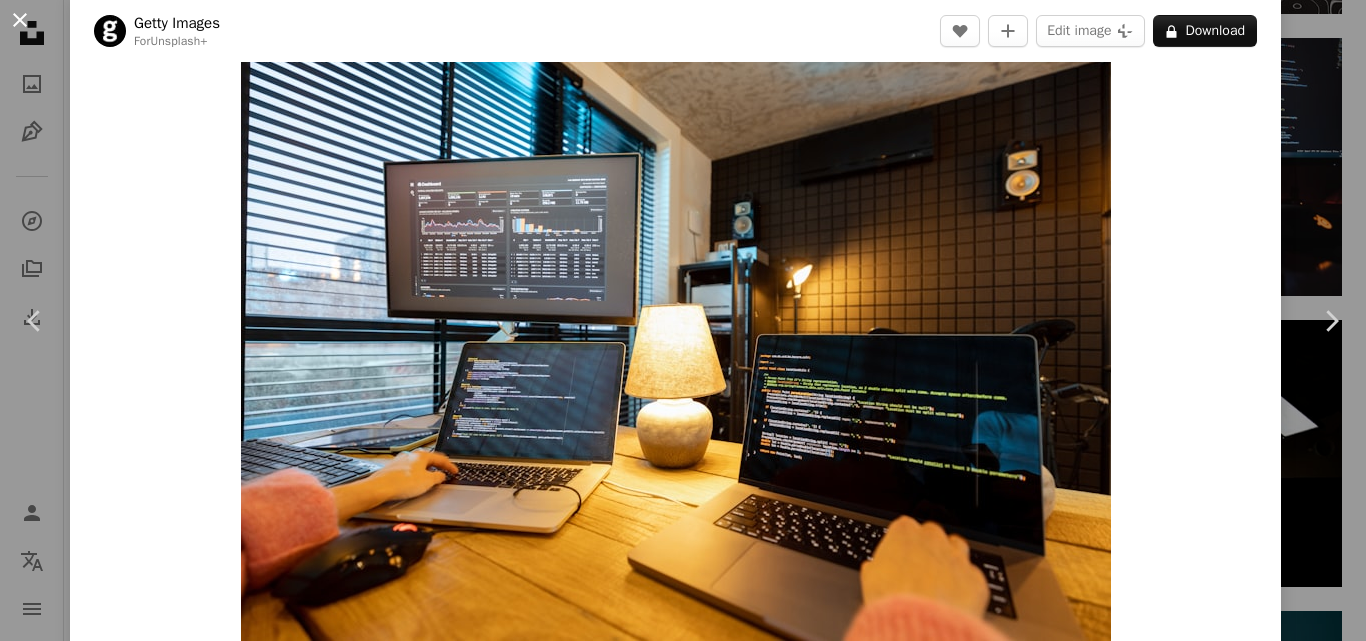 click on "An X shape" at bounding box center [20, 20] 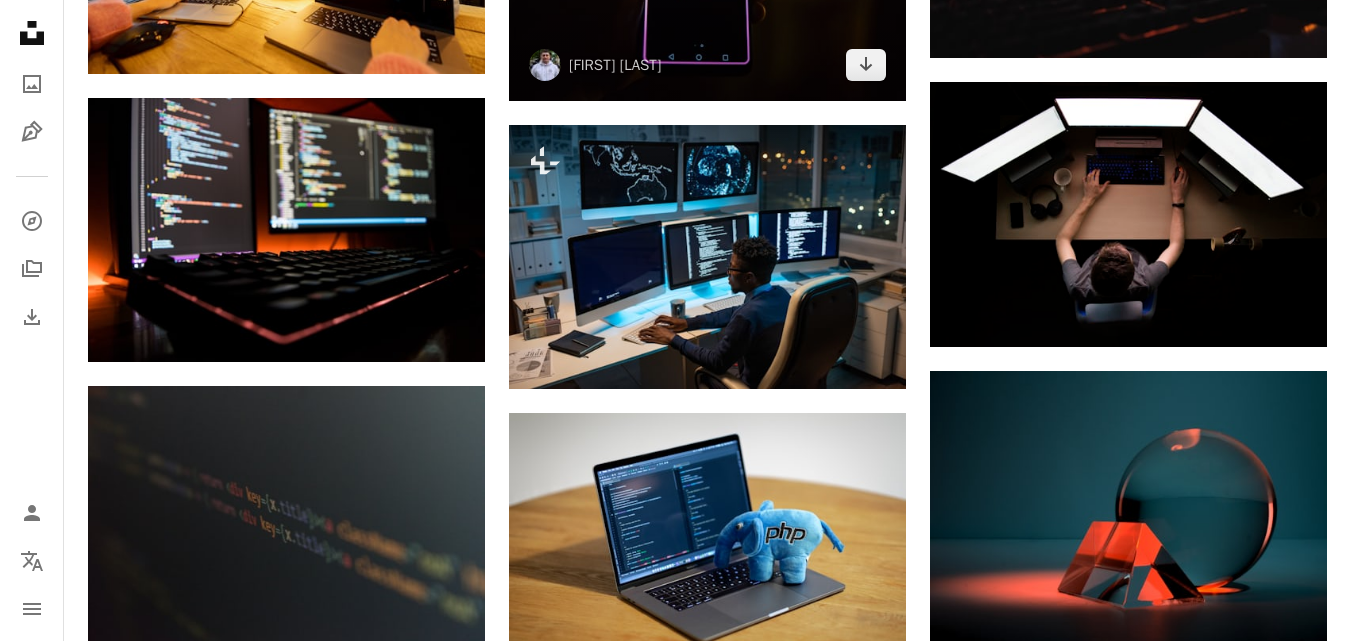 scroll, scrollTop: 1778, scrollLeft: 0, axis: vertical 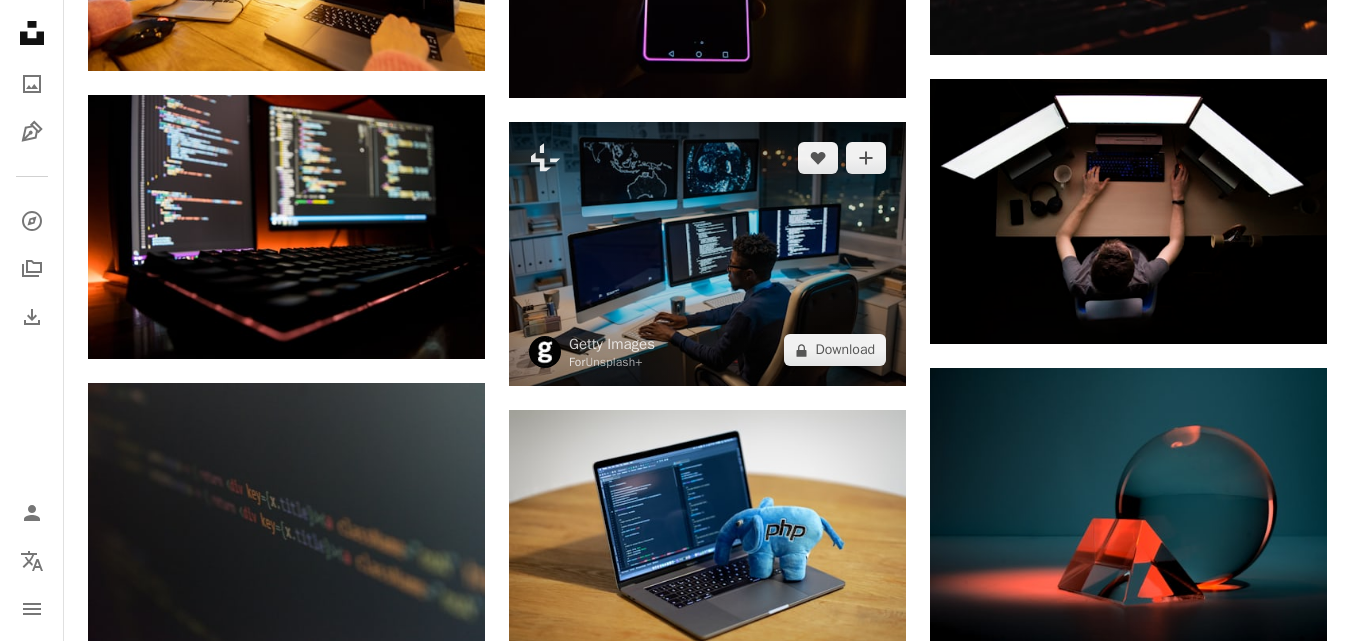 click at bounding box center (707, 254) 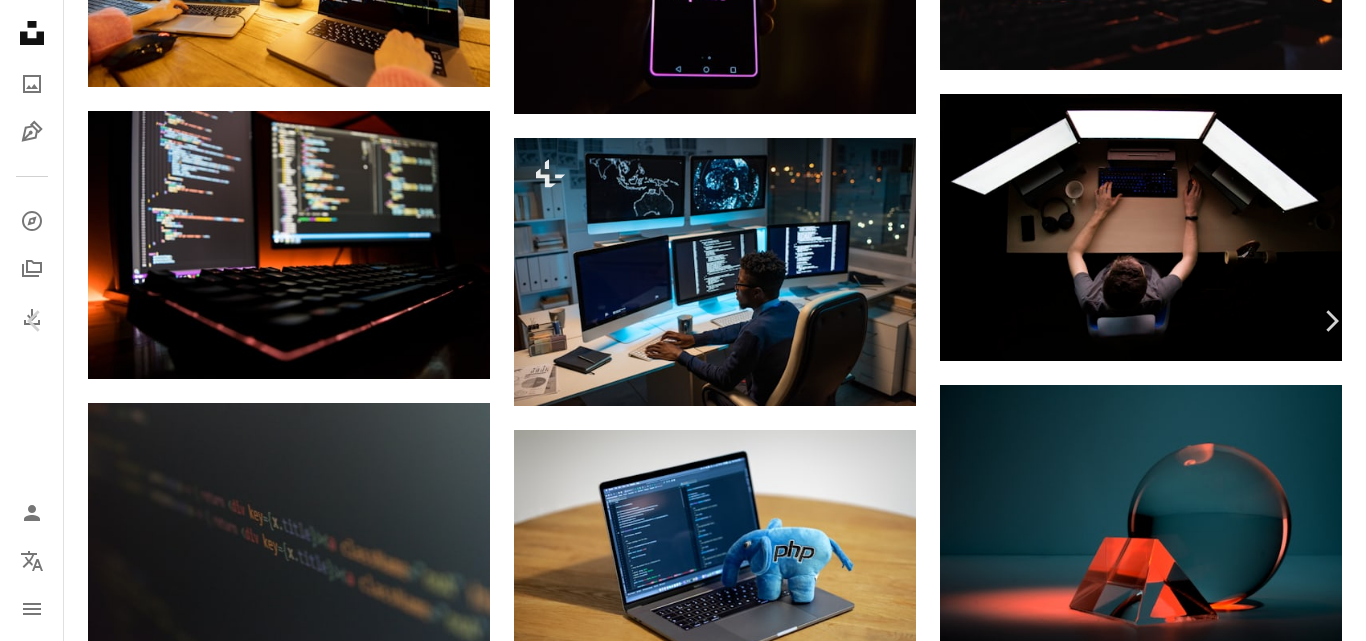 click on "A lock   Download" at bounding box center (1205, 4276) 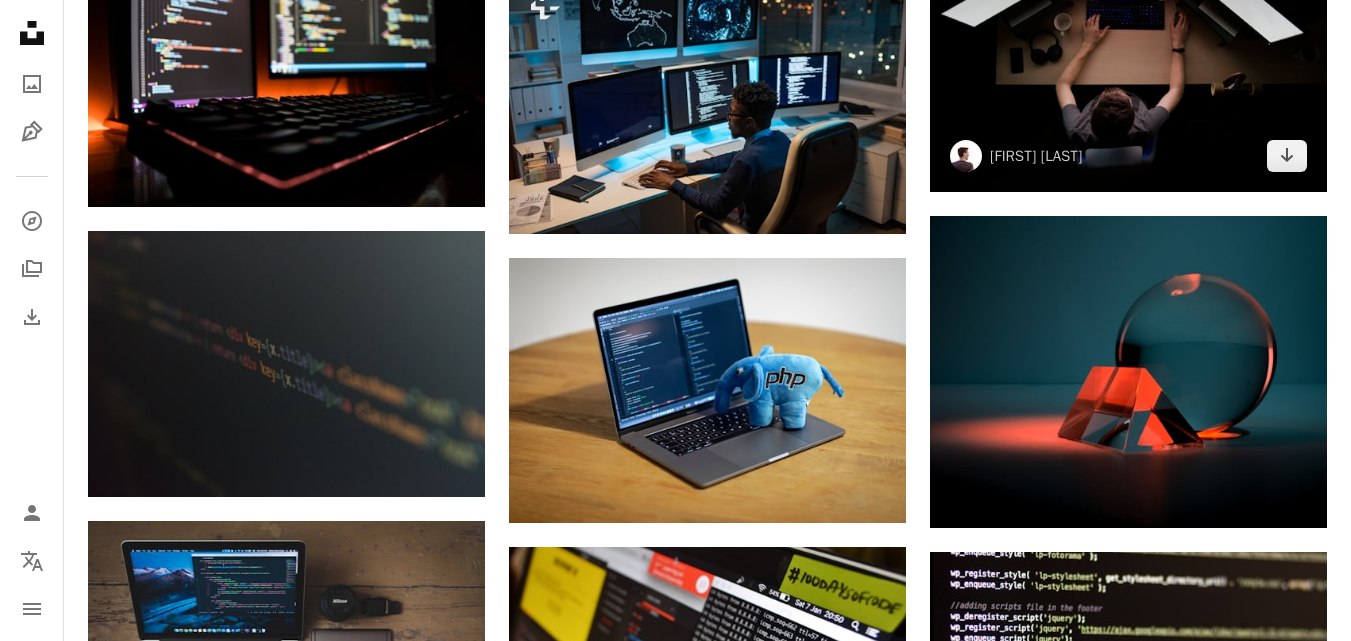 scroll, scrollTop: 1931, scrollLeft: 0, axis: vertical 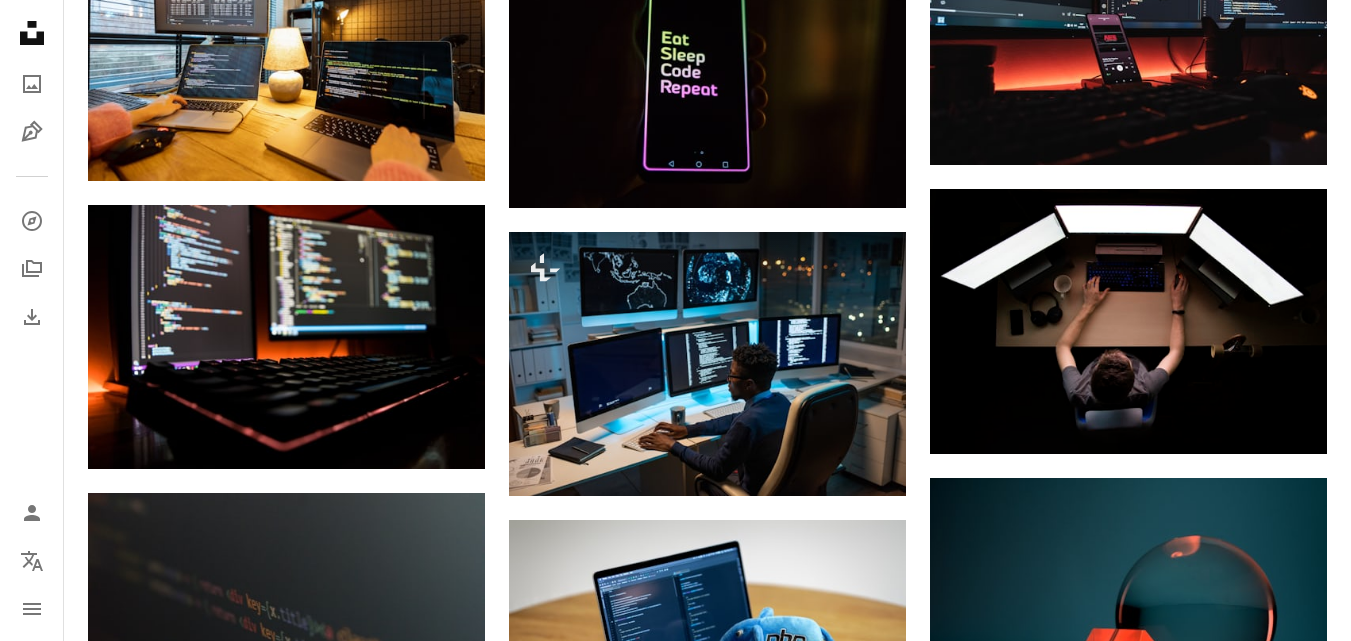 click on "–– ––– –––  –– ––– –  ––– –––  ––––  –   – –– –––  – – ––– –– –– –––– –– A new kind of advertising  for the internet. Learn More A heart A plus sign [NAME] Arrow pointing down Plus sign for Unsplash+ A heart A plus sign Alex Shuper For  Unsplash+ A lock   Download A heart A plus sign Fotis Fotopoulos Arrow pointing down A heart A plus sign Max Duzij Arrow pointing down A heart A plus sign Michael Dziedzic Arrow pointing down A heart A plus sign Lavi Perchik Arrow pointing down Plus sign for Unsplash+ A heart A plus sign Ben Iwara For  Unsplash+ A lock   Download A heart A plus sign Pakata Goh Arrow pointing down A heart A plus sign Obie Fernandez Available for hire A checkmark inside of a circle Arrow pointing down A heart A plus sign David Schultz Arrow pointing down Plus sign for Unsplash+ A heart A plus sign Ben Iwara For  Unsplash+ A lock   Download A heart A plus sign [NAME] Arrow pointing down A heart" at bounding box center (1128, 991) 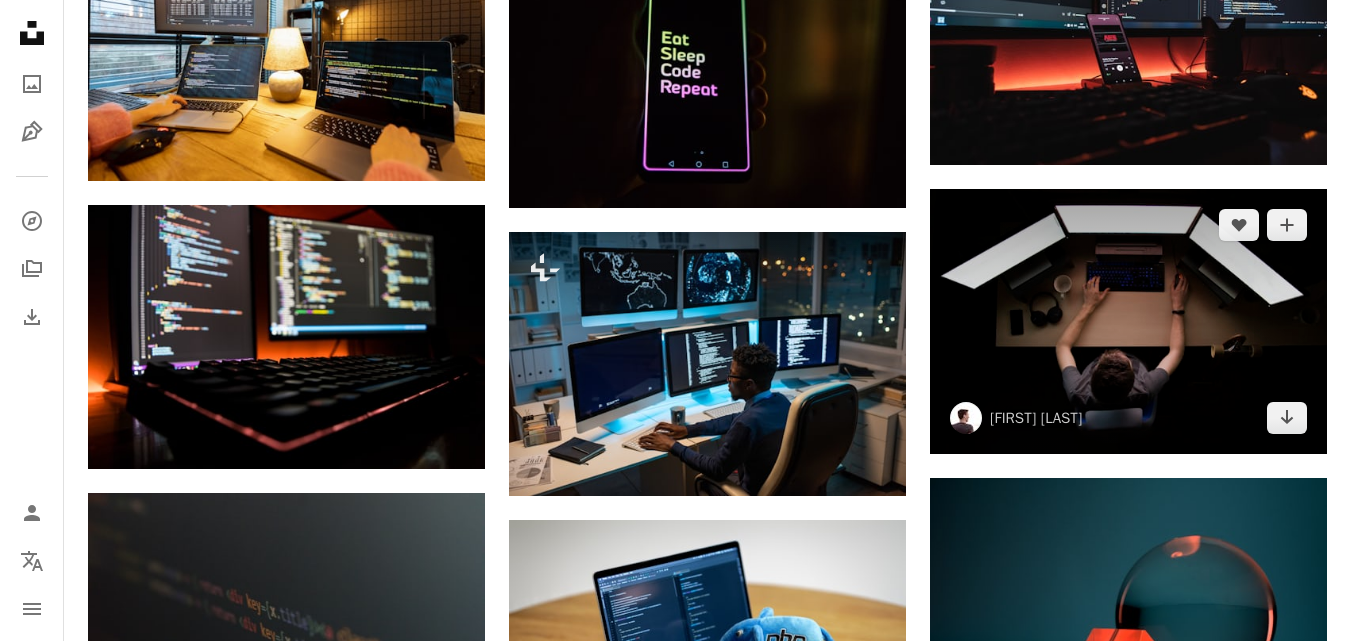 click at bounding box center (1128, 321) 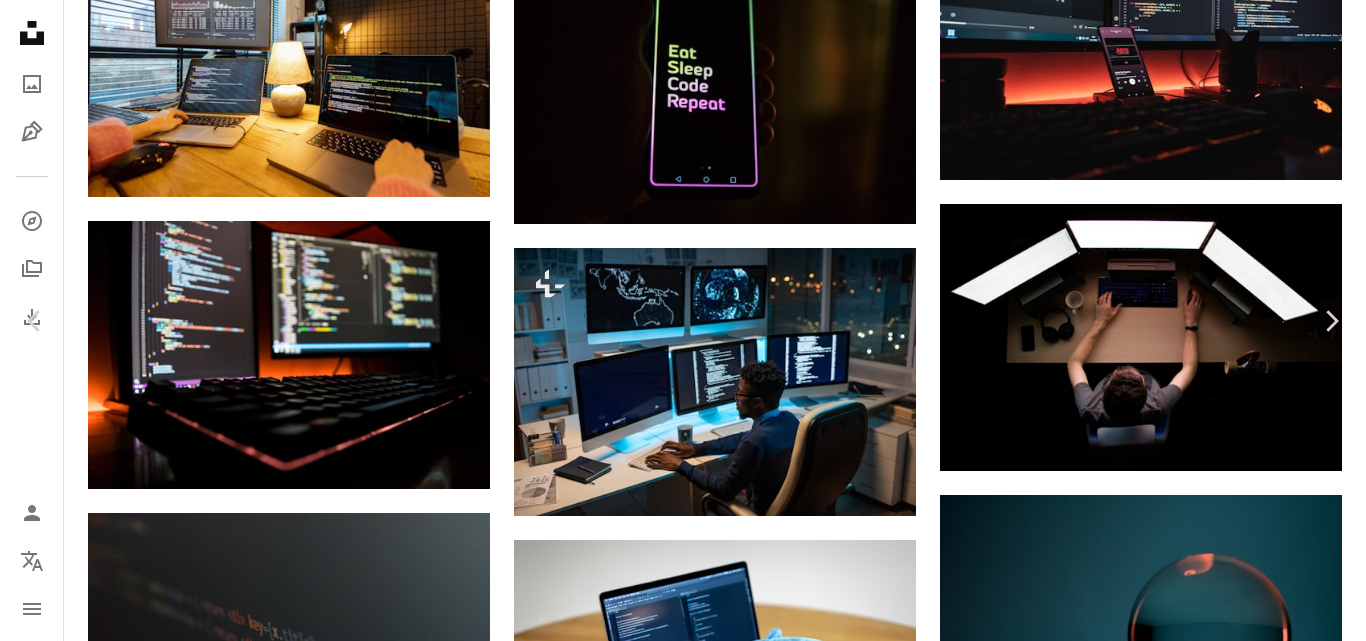 click on "Download free" at bounding box center [1167, 4387] 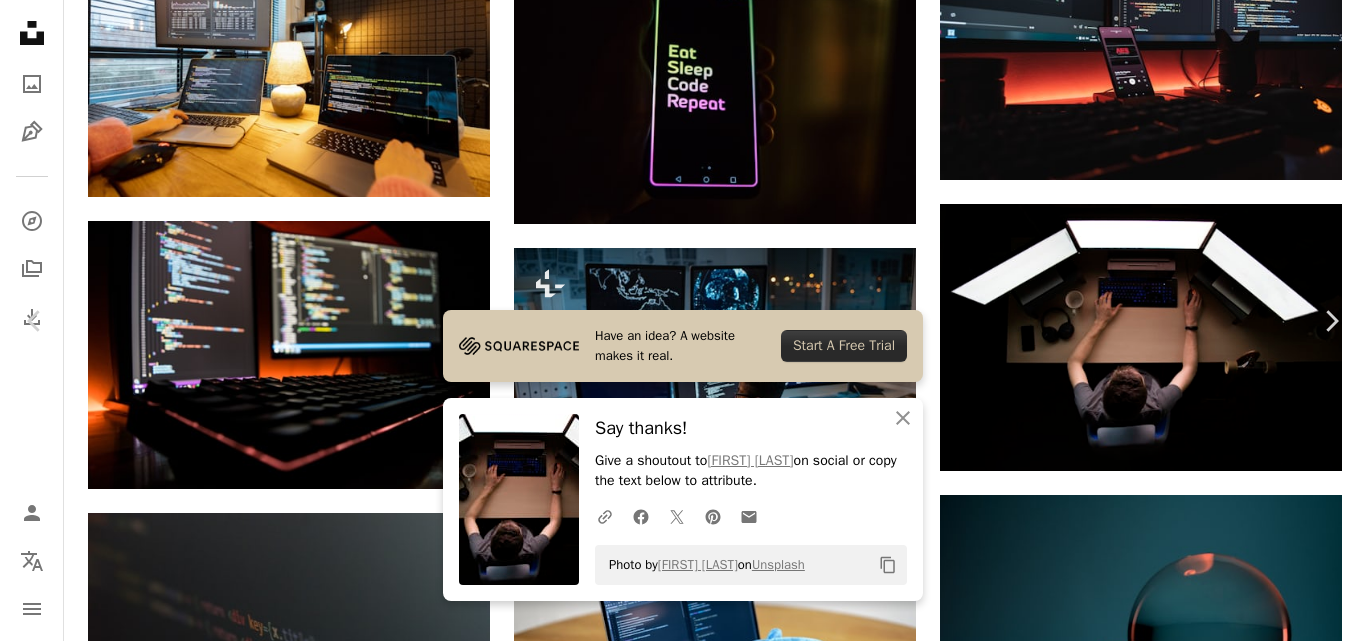 click on "An X shape Chevron left Chevron right Have an idea? A website makes it real. Start A Free Trial An X shape Close Say thanks! Give a shoutout to  [NAME]  on social or copy the text below to attribute. A URL sharing icon (chains) Facebook icon X (formerly Twitter) icon Pinterest icon An envelope Photo by  [NAME]  on  Unsplash
Copy content [NAME] [NAME] A heart A plus sign Edit image   Plus sign for Unsplash+ Download free Chevron down Zoom in Views 8,469,839 Downloads 90,120 Featured in Photos ,  Business & Work ,  Digital Screens A forward-right arrow Share Info icon Info More Actions Calendar outlined Published on  [MONTH] [DAY], [YEAR] Camera NIKON CORPORATION, NIKON D7100 Safety Free to use under the  Unsplash License business dark programming table code screen evening chill building city human computer architecture grey urban keyboard machine town electronics computer keyboard Free stock photos Browse premium related images on iStock  |  Save 20% with code UNSPLASH20 View more on iStock  ↗" at bounding box center (683, 4660) 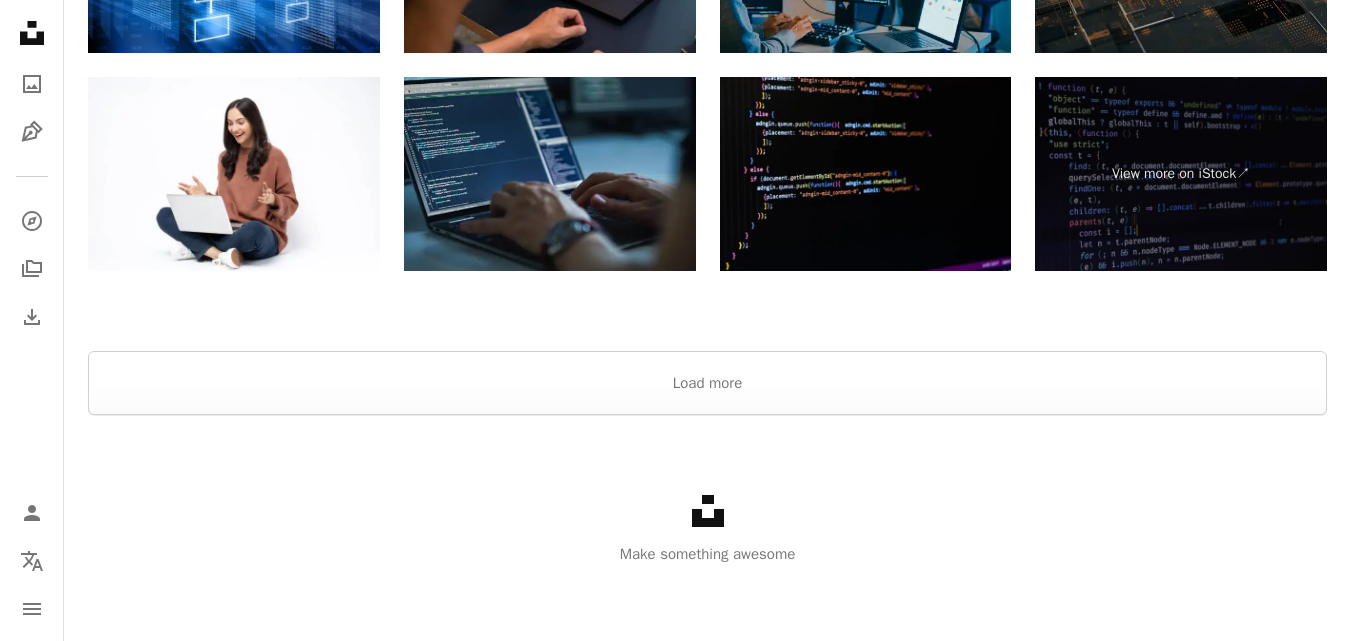 scroll, scrollTop: 5308, scrollLeft: 0, axis: vertical 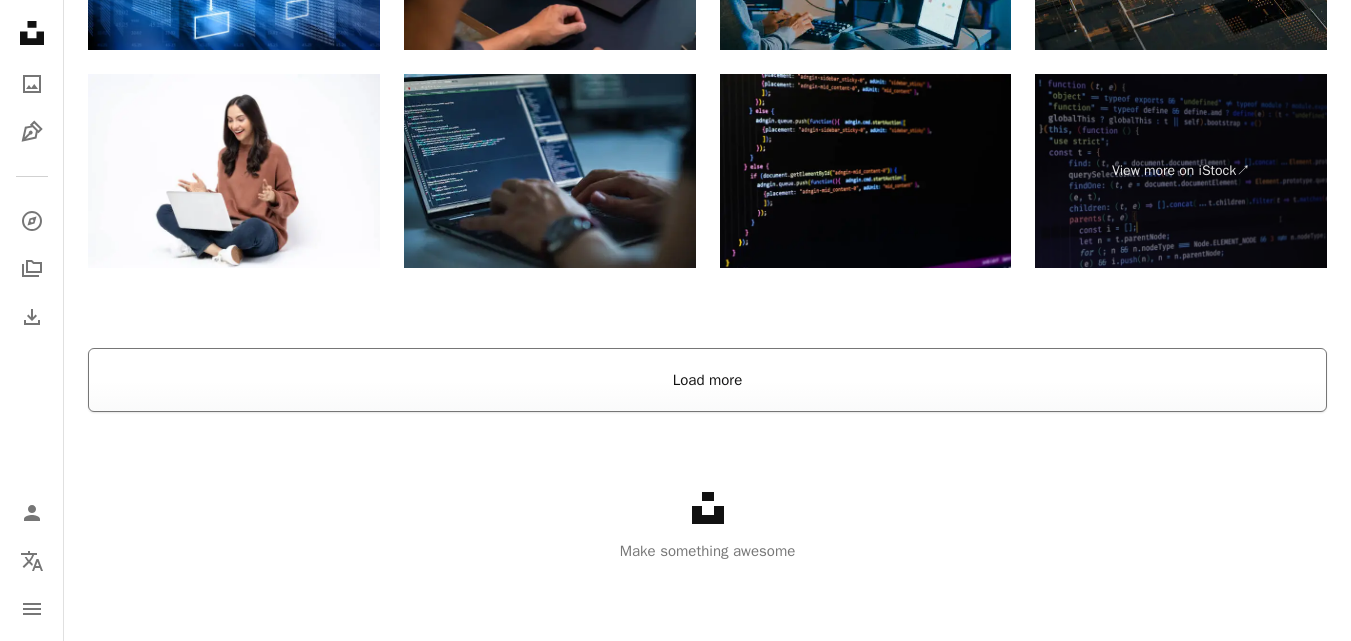 click on "Load more" at bounding box center [707, 380] 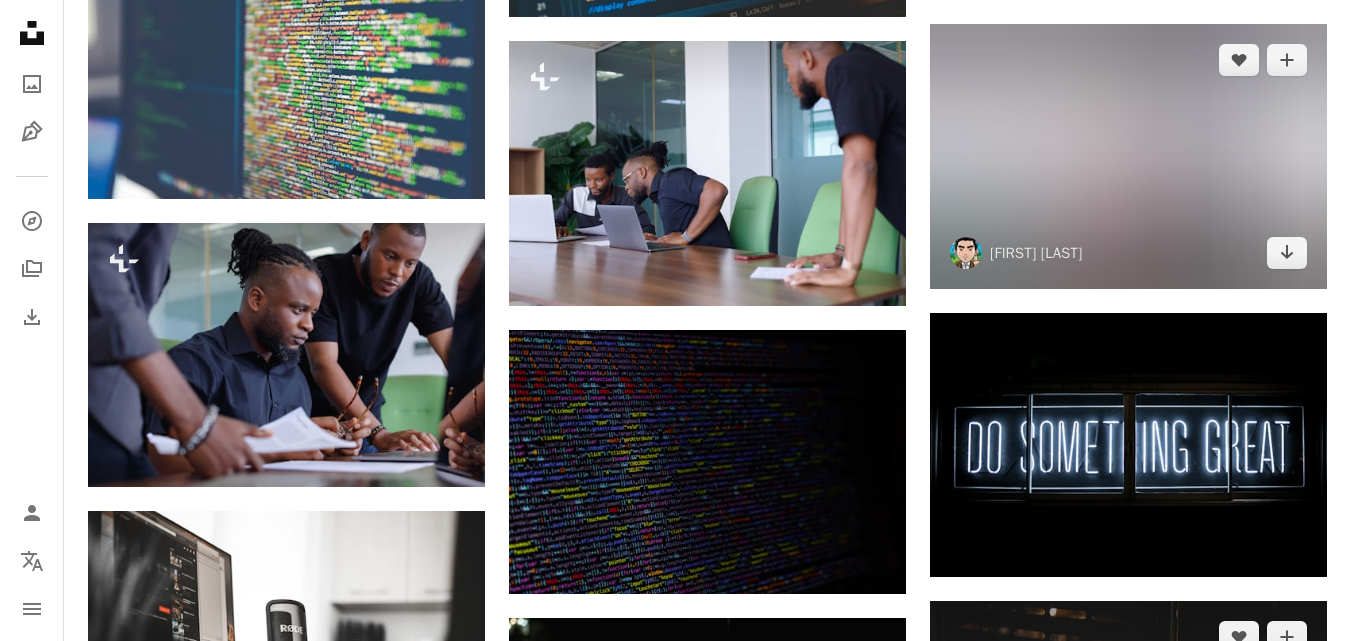 scroll, scrollTop: 4303, scrollLeft: 0, axis: vertical 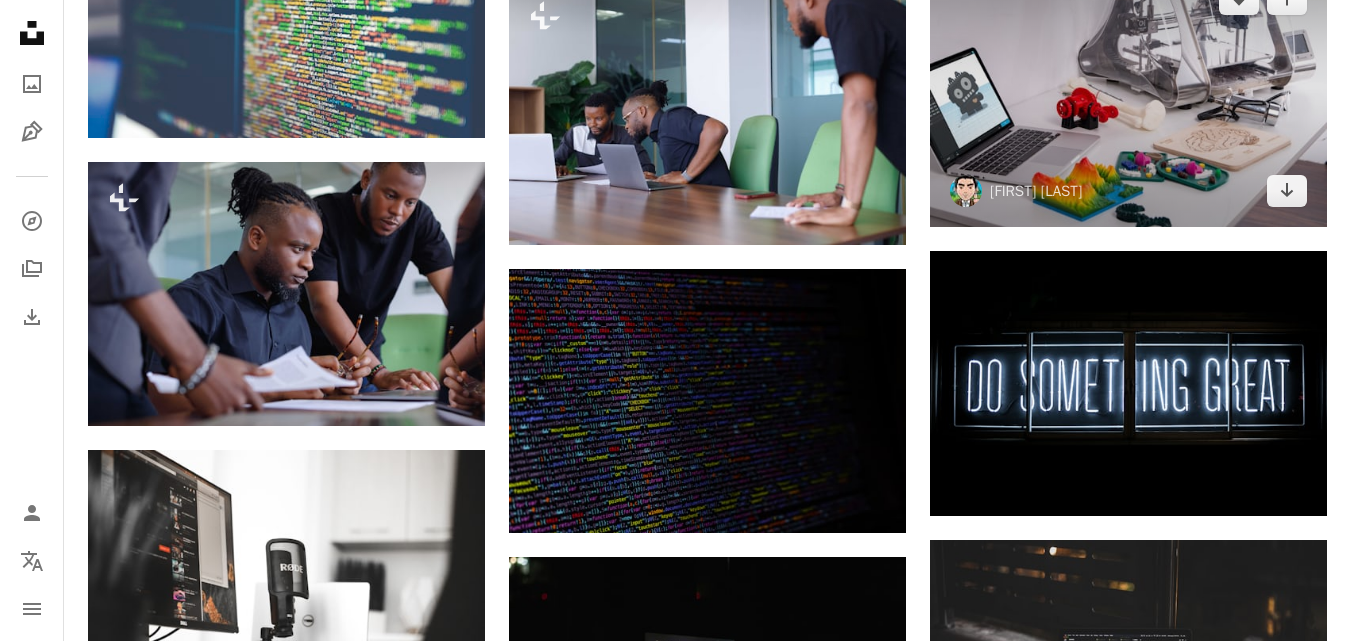 click at bounding box center [1128, 95] 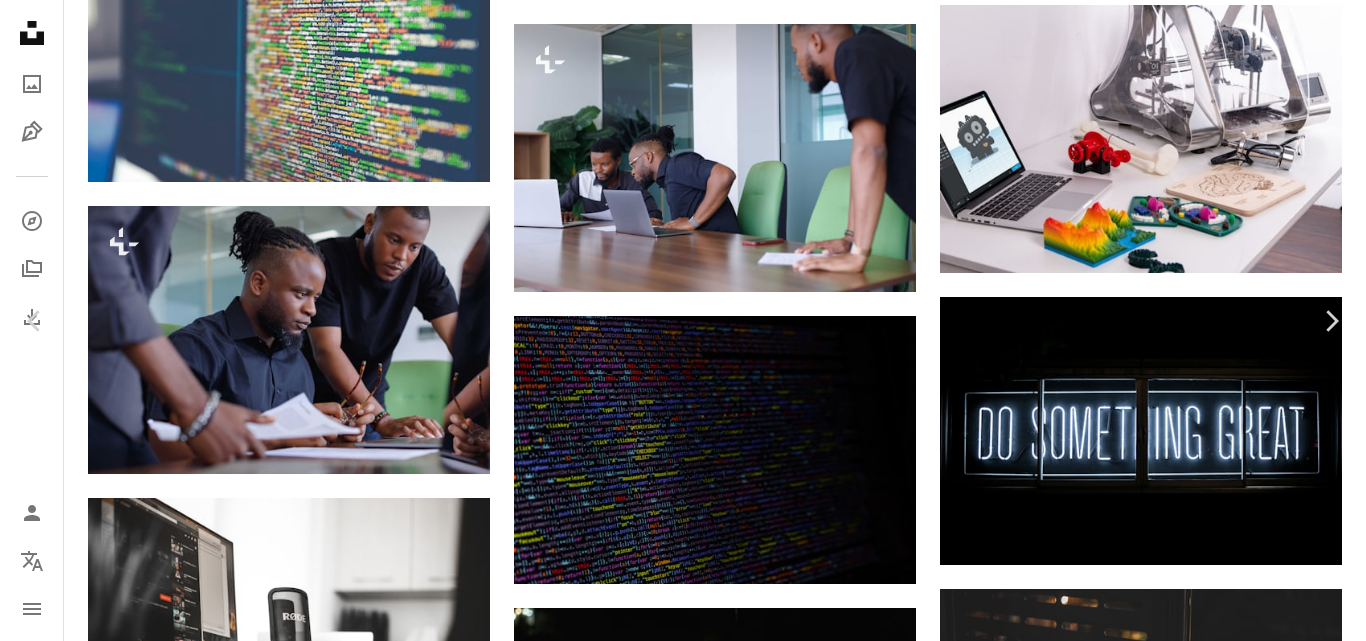 click on "Download free" at bounding box center (1167, 3190) 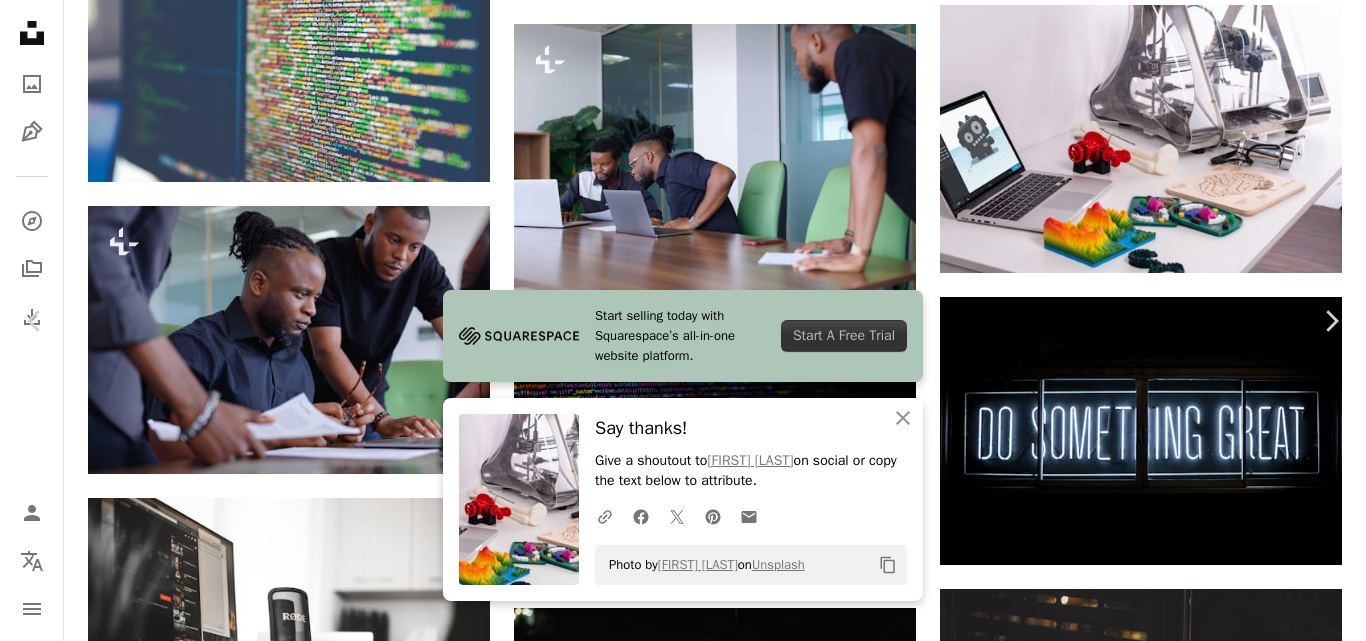 click on "An X shape Chevron left Chevron right Start selling today with Squarespace’s all-in-one website platform. Start A Free Trial An X shape Close Say thanks! Give a shoutout to  [NAME]  on social or copy the text below to attribute. A URL sharing icon (chains) Facebook icon X (formerly Twitter) icon Pinterest icon An envelope Photo by  [NAME]  on  Unsplash
Copy content [NAME] [NAME] A heart A plus sign Edit image   Plus sign for Unsplash+ Download free Chevron down Zoom in Views 2,856,771 Downloads 48,291 A forward-right arrow Share Info icon Info More Actions TronCool Calendar outlined Published on  [MONTH] [DAY], [YEAR] Safety Free to use under the  Unsplash License programming 3d printer trello computer laptop furniture table keyboard electronics screen computer keyboard monitor hardware display computer hardware lcd screen Free stock photos Browse premium related images on iStock  |  Save 20% with code UNSPLASH20 View more on iStock  ↗ Related images A heart A plus sign Arrow pointing down" at bounding box center [683, 3463] 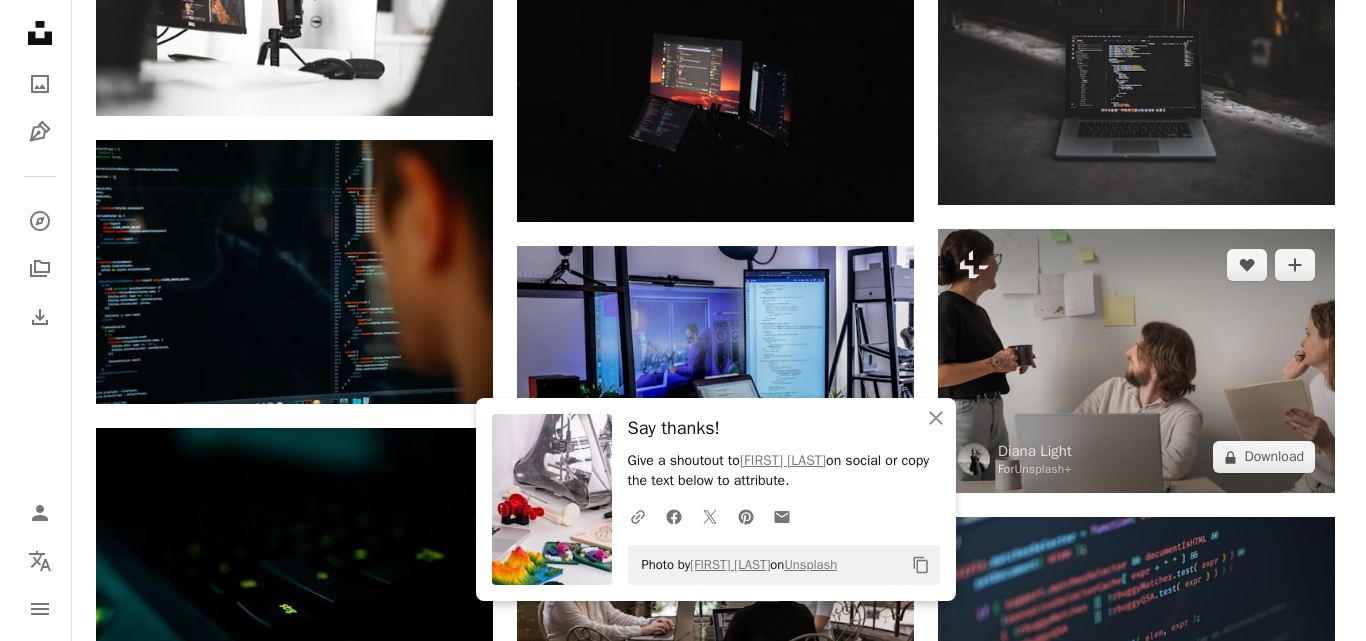 scroll, scrollTop: 5018, scrollLeft: 0, axis: vertical 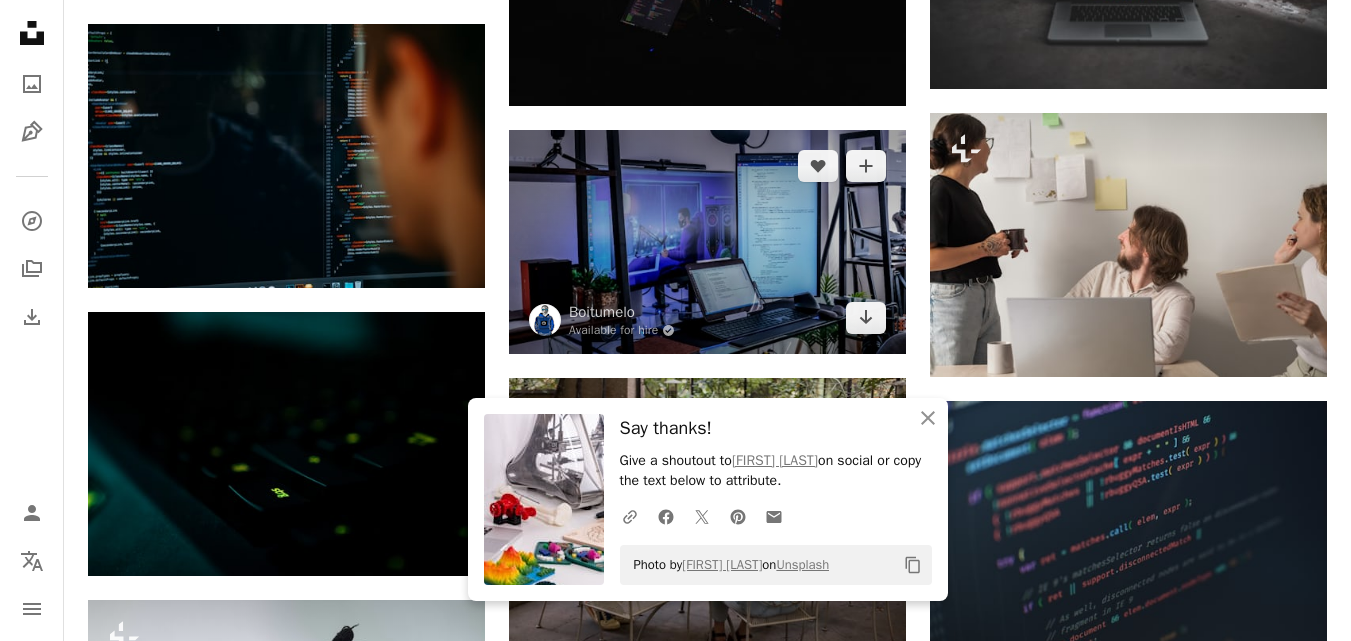 click at bounding box center [707, 242] 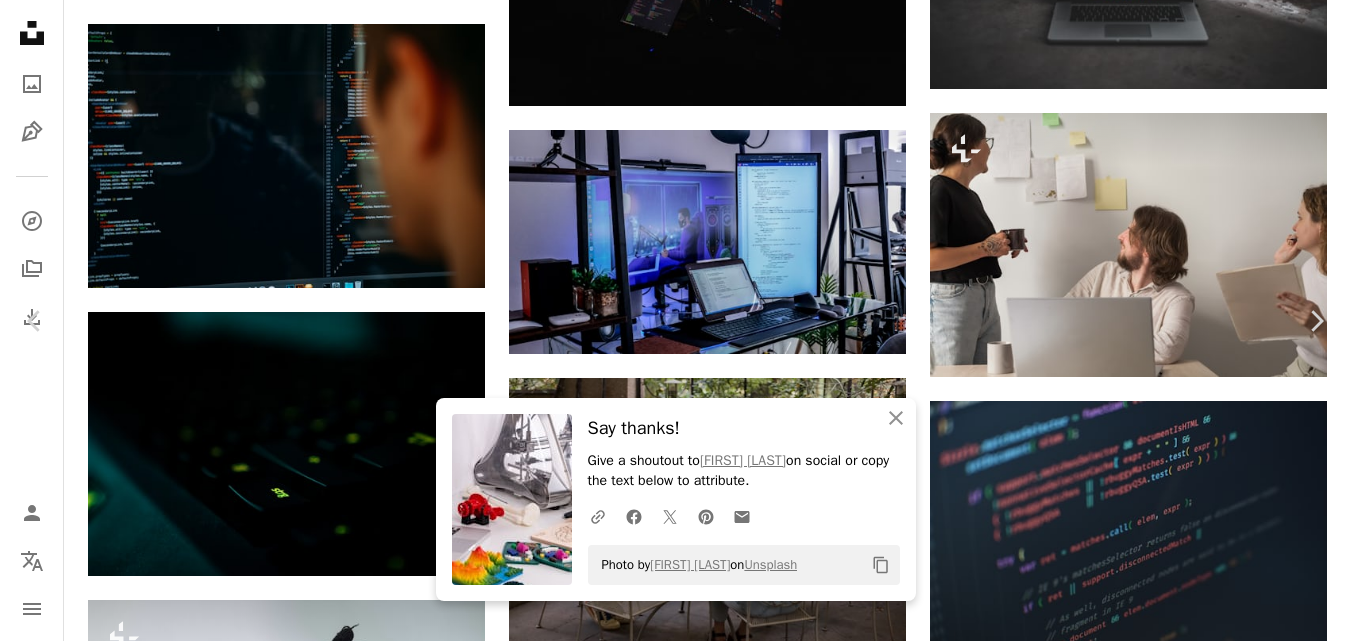 click on "Download free" at bounding box center [1152, 4122] 